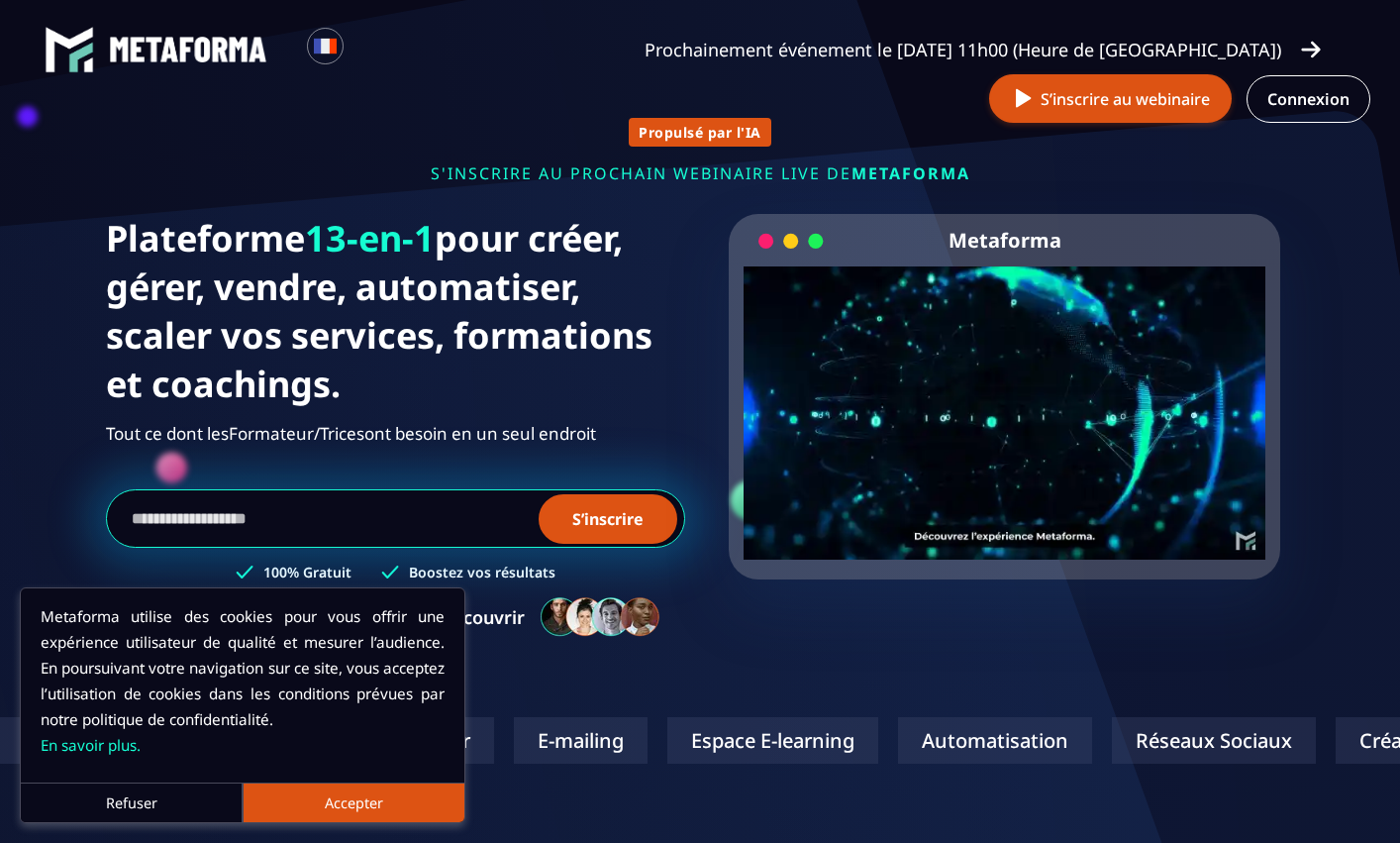 scroll, scrollTop: 0, scrollLeft: 0, axis: both 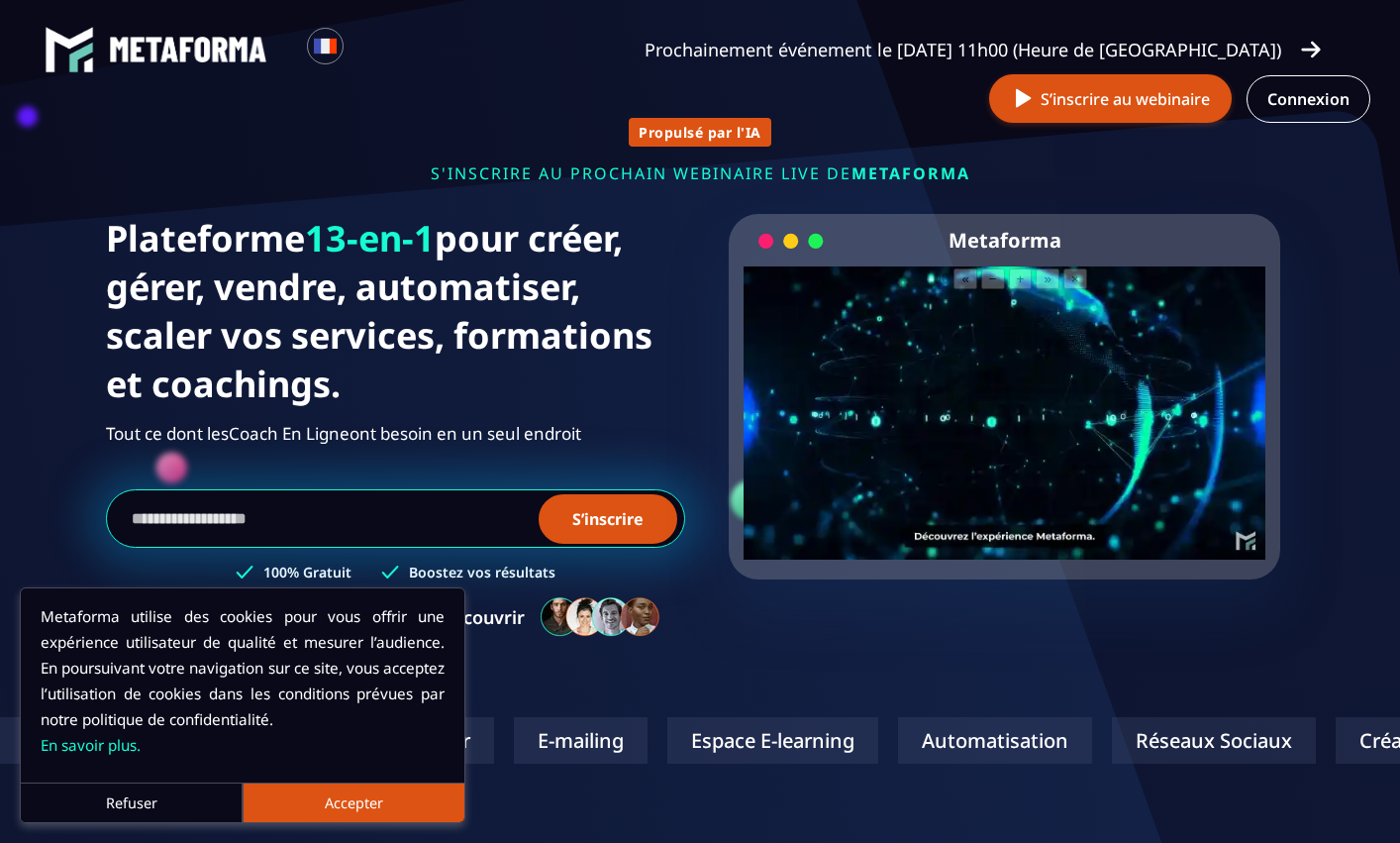 click on "Your browser does not support the video tag." at bounding box center (1004, 419) 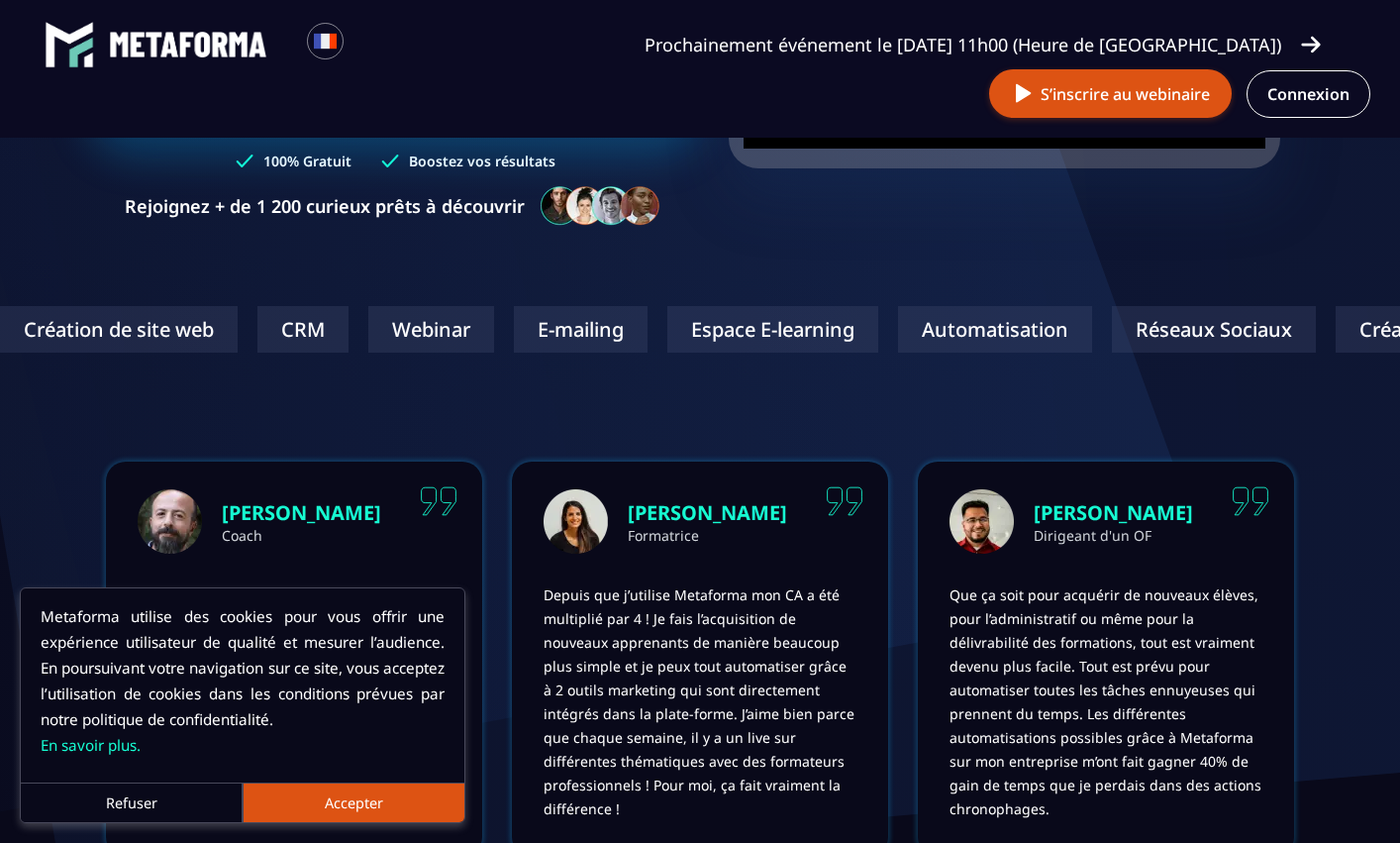 scroll, scrollTop: 413, scrollLeft: 0, axis: vertical 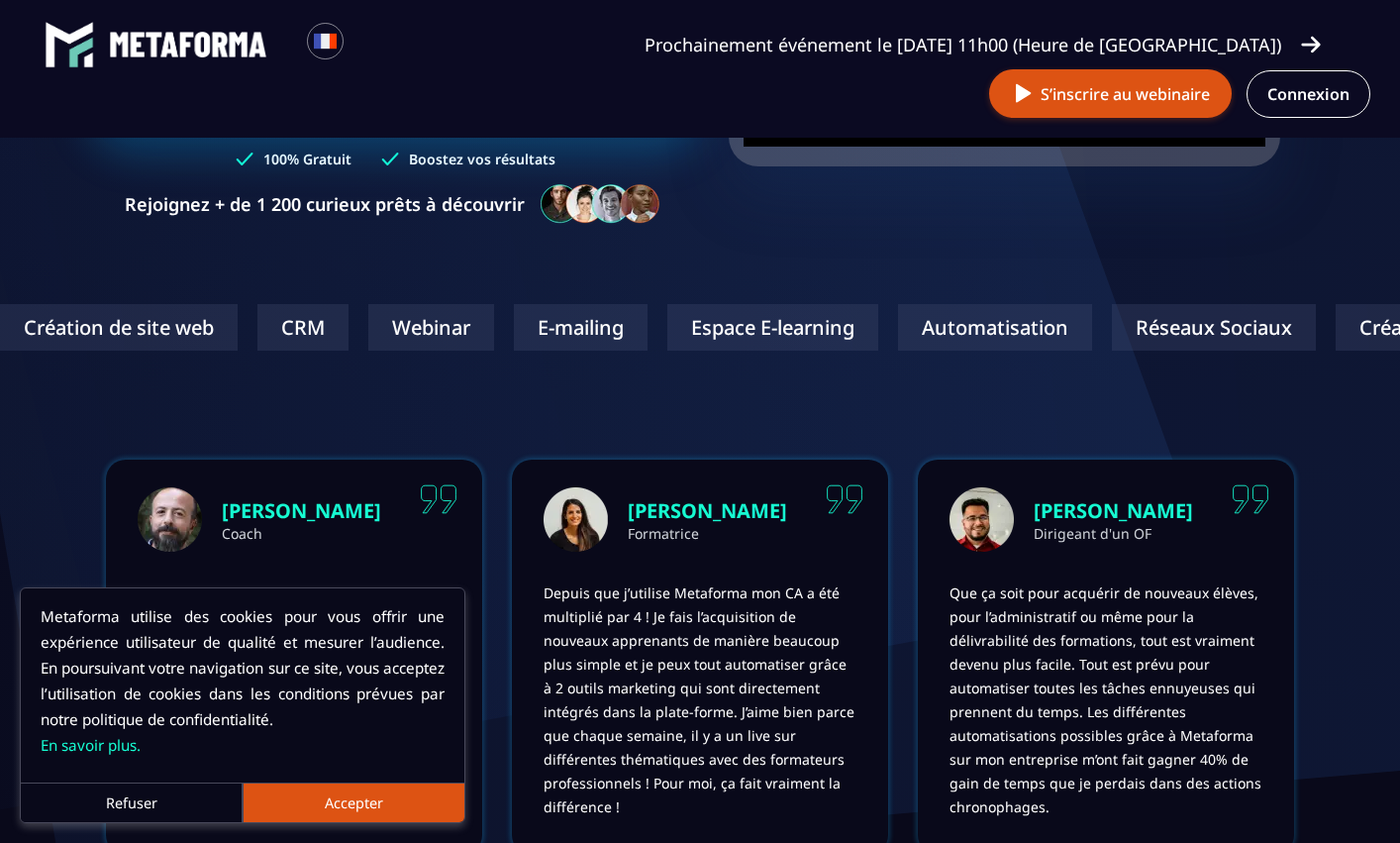 click on "Refuser" at bounding box center (132, 802) 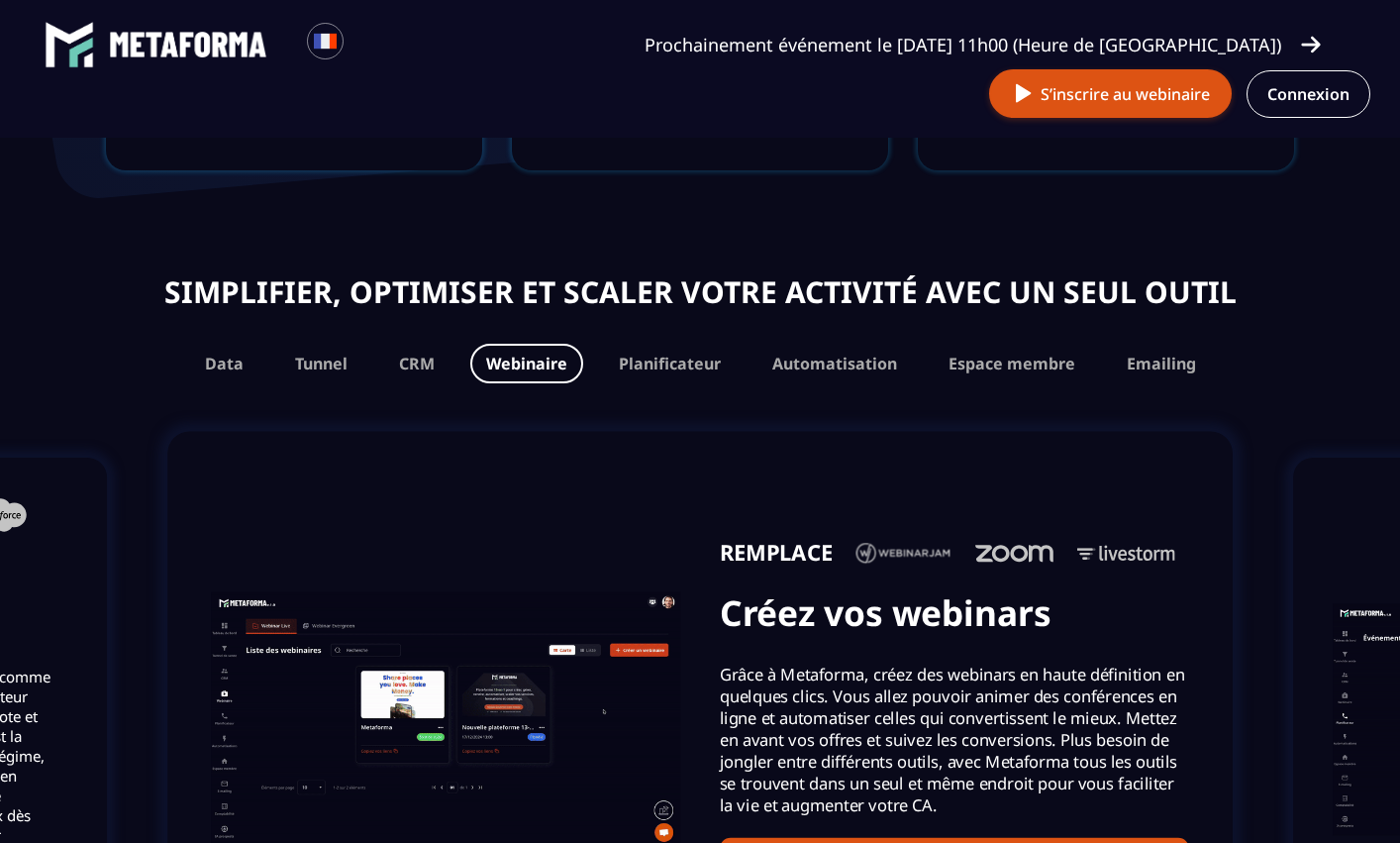 scroll, scrollTop: 1109, scrollLeft: 0, axis: vertical 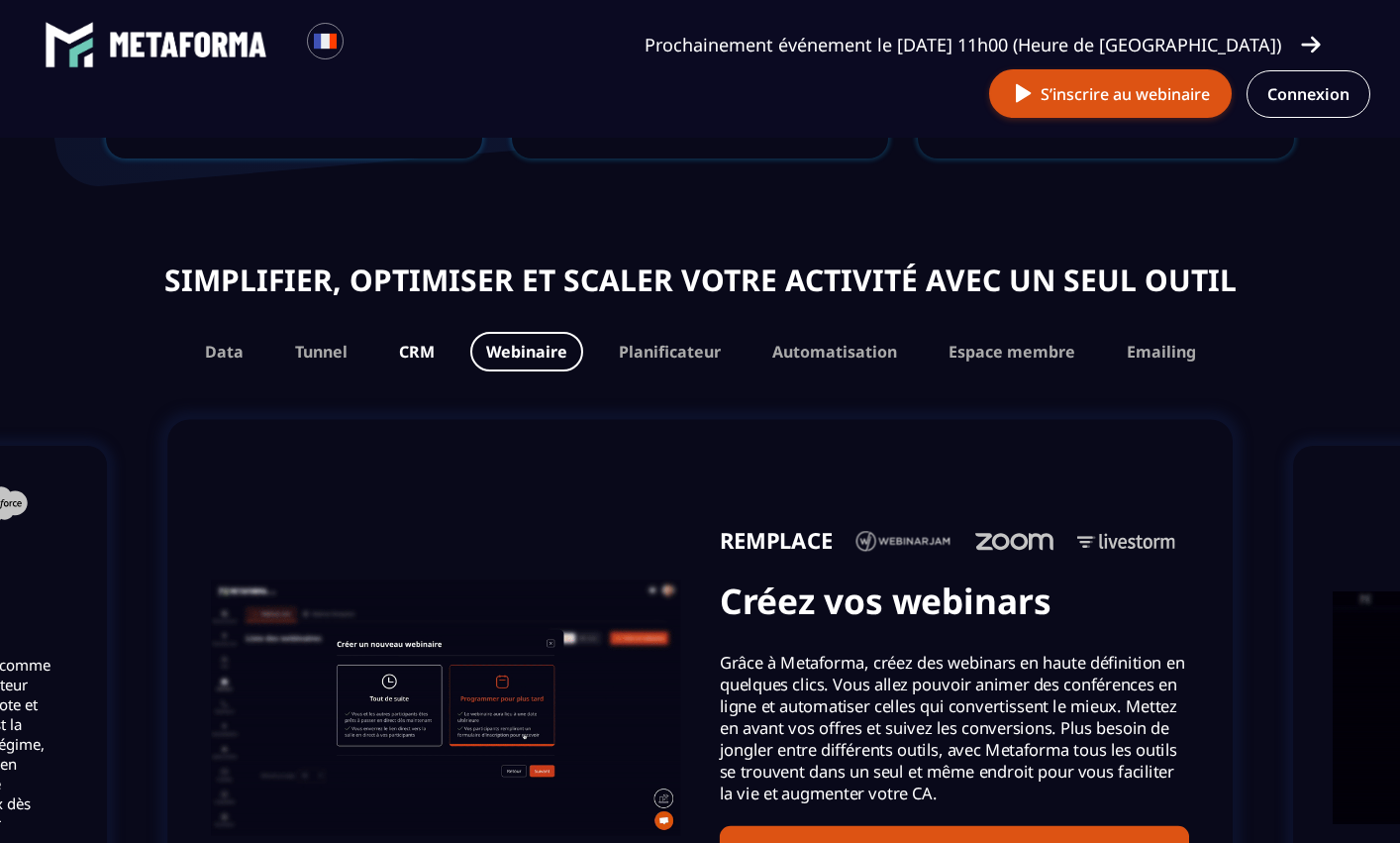 click on "CRM" at bounding box center [417, 352] 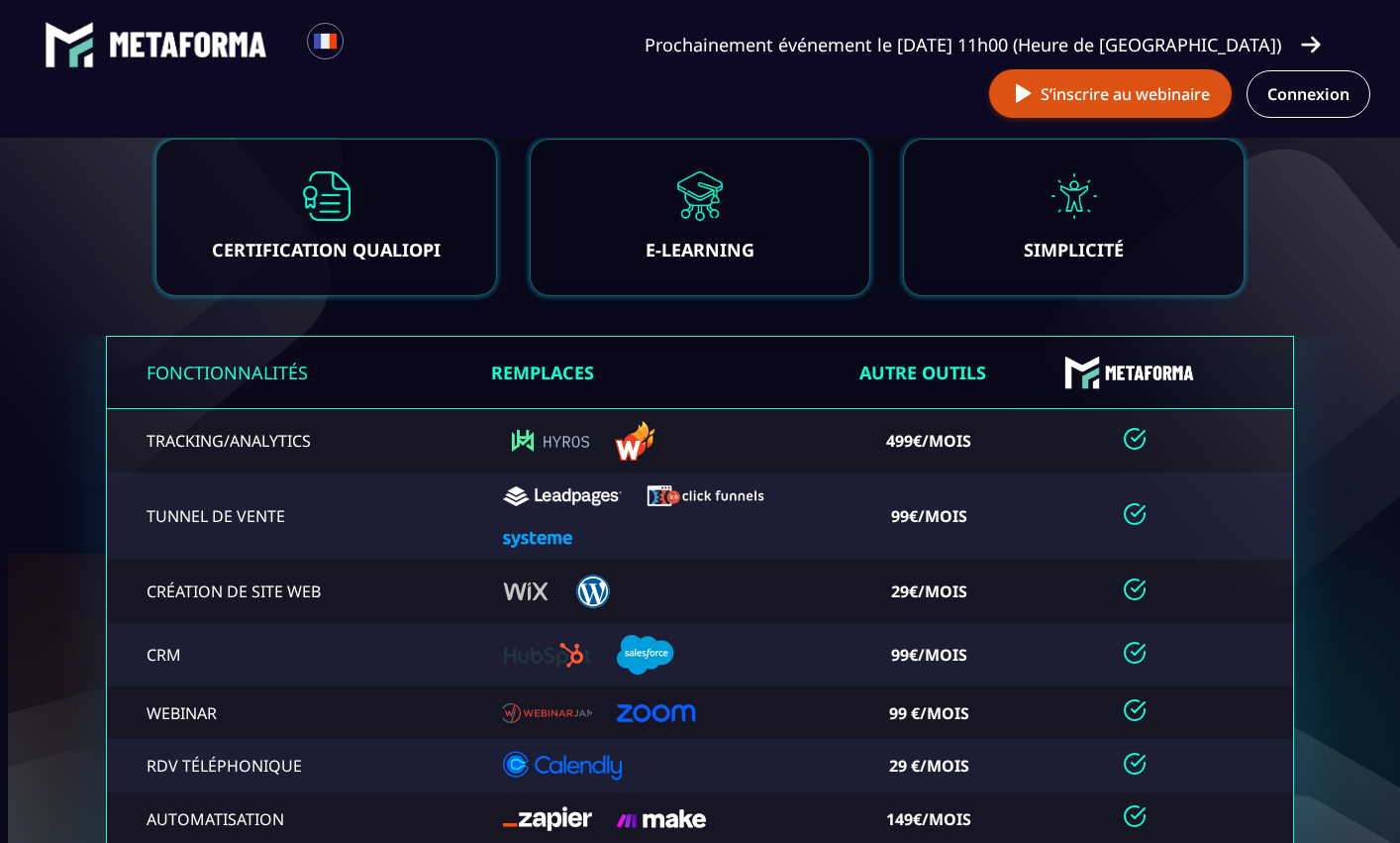 scroll, scrollTop: 3986, scrollLeft: 0, axis: vertical 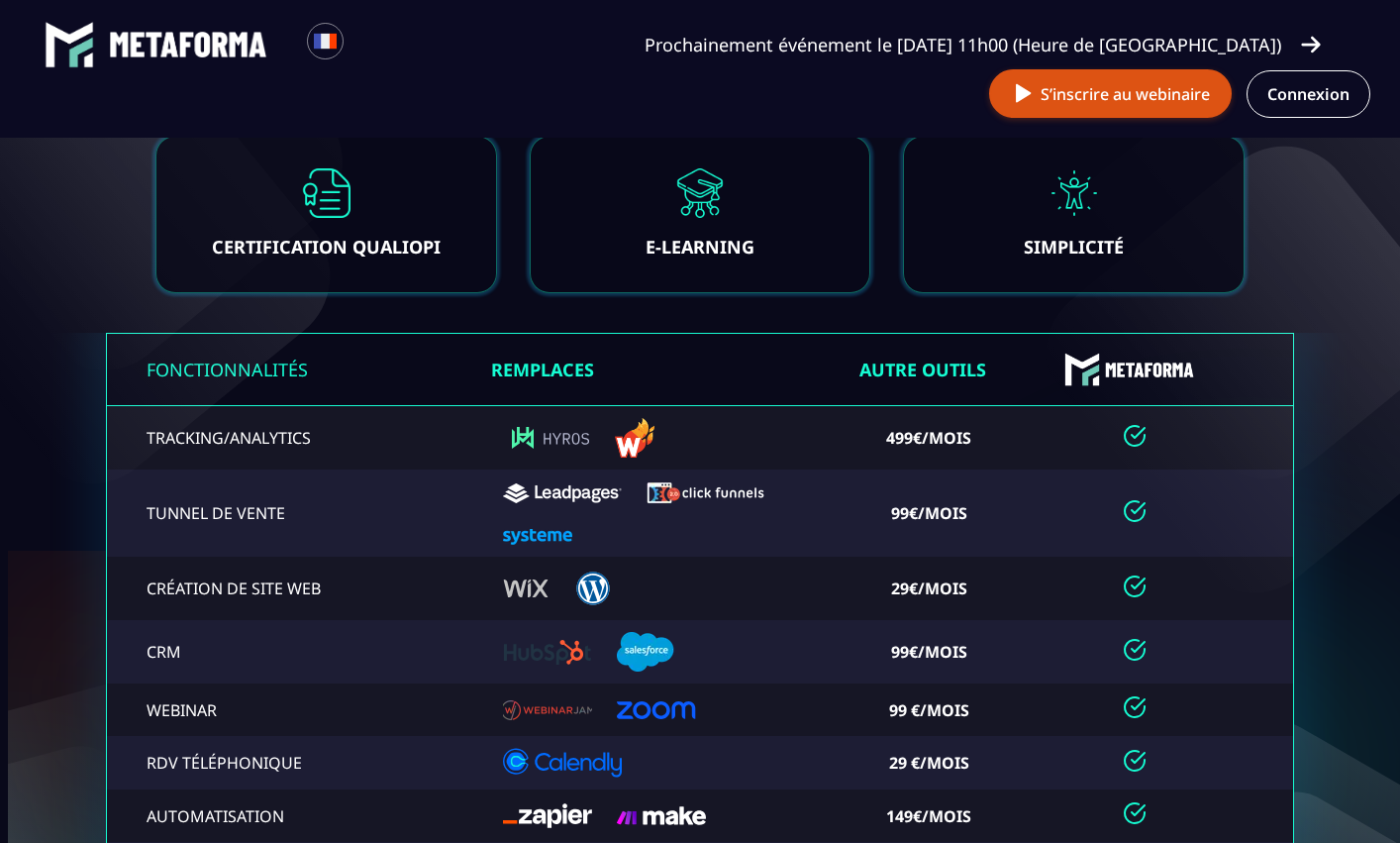 click at bounding box center (670, 588) 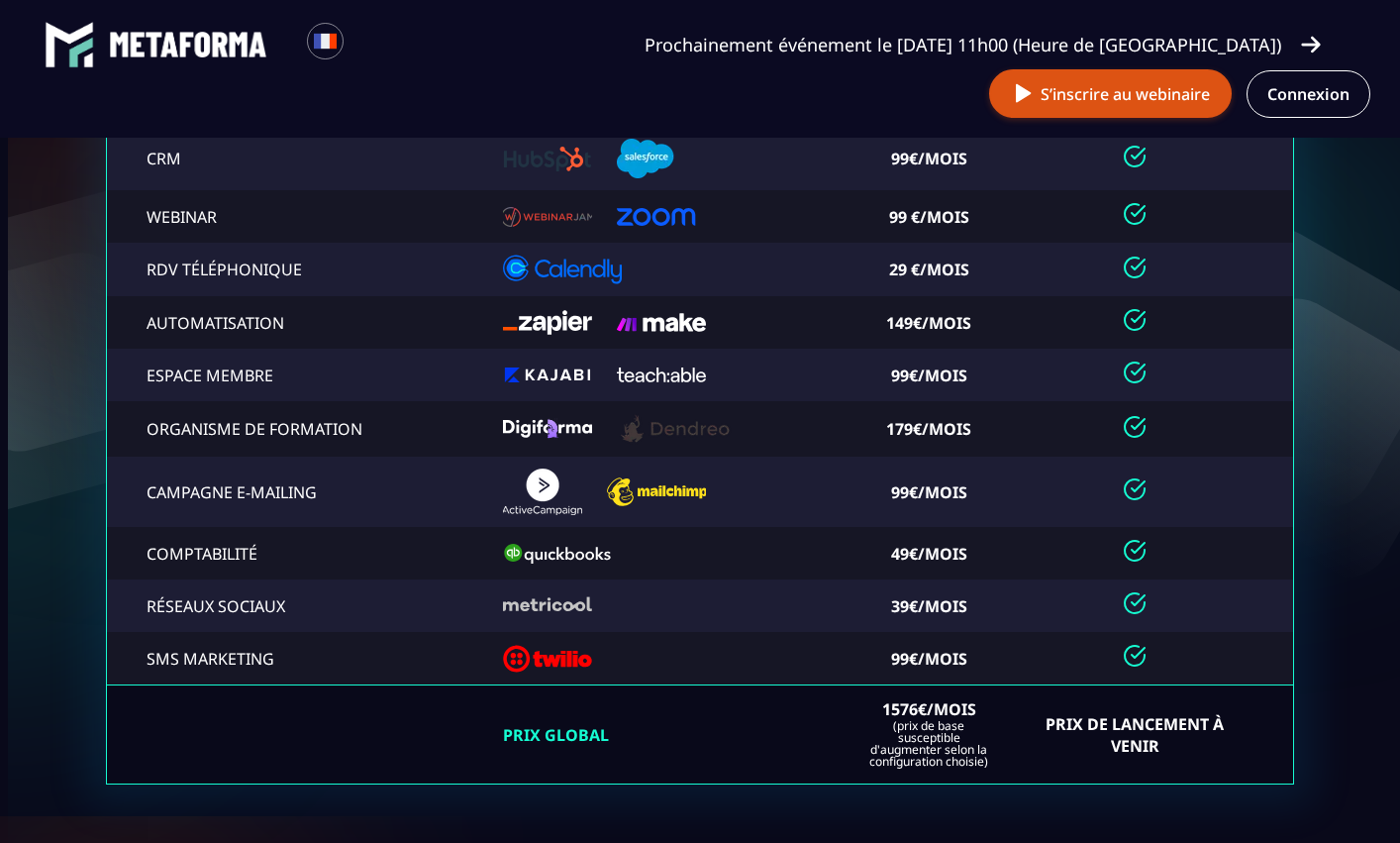 scroll, scrollTop: 4430, scrollLeft: 0, axis: vertical 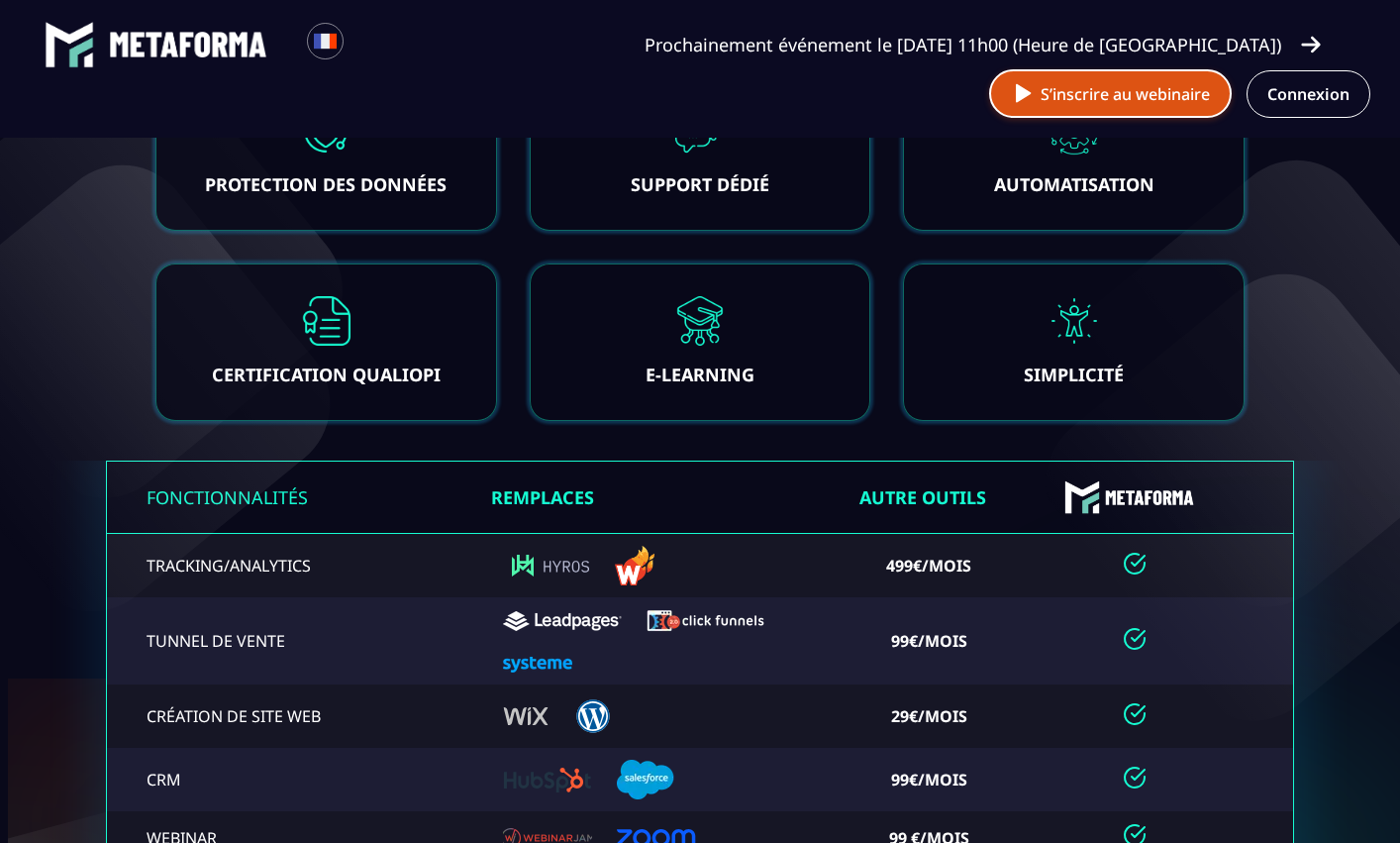 click on "S’inscrire au webinaire" at bounding box center [1110, 93] 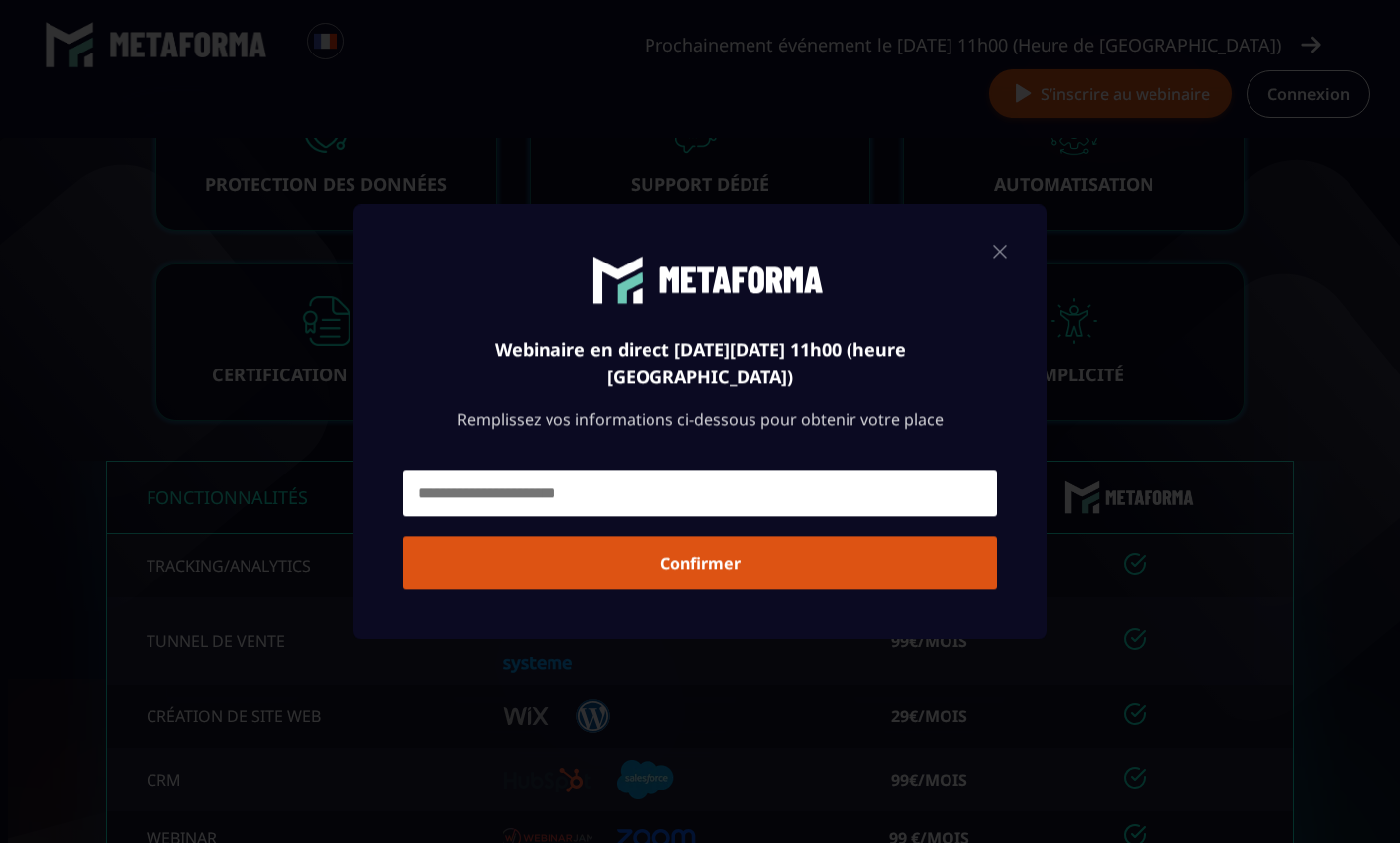 click at bounding box center (700, 492) 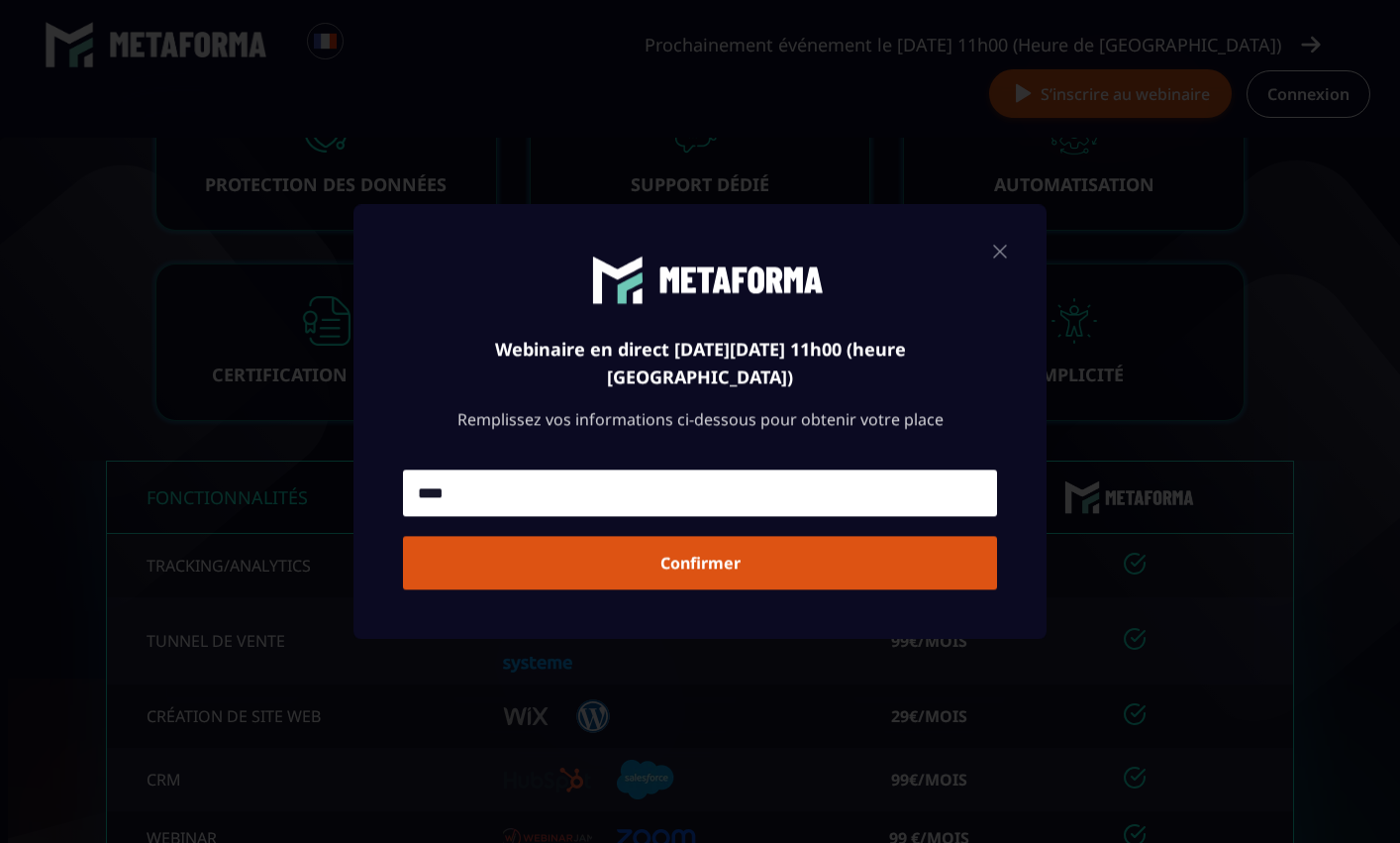type on "*********" 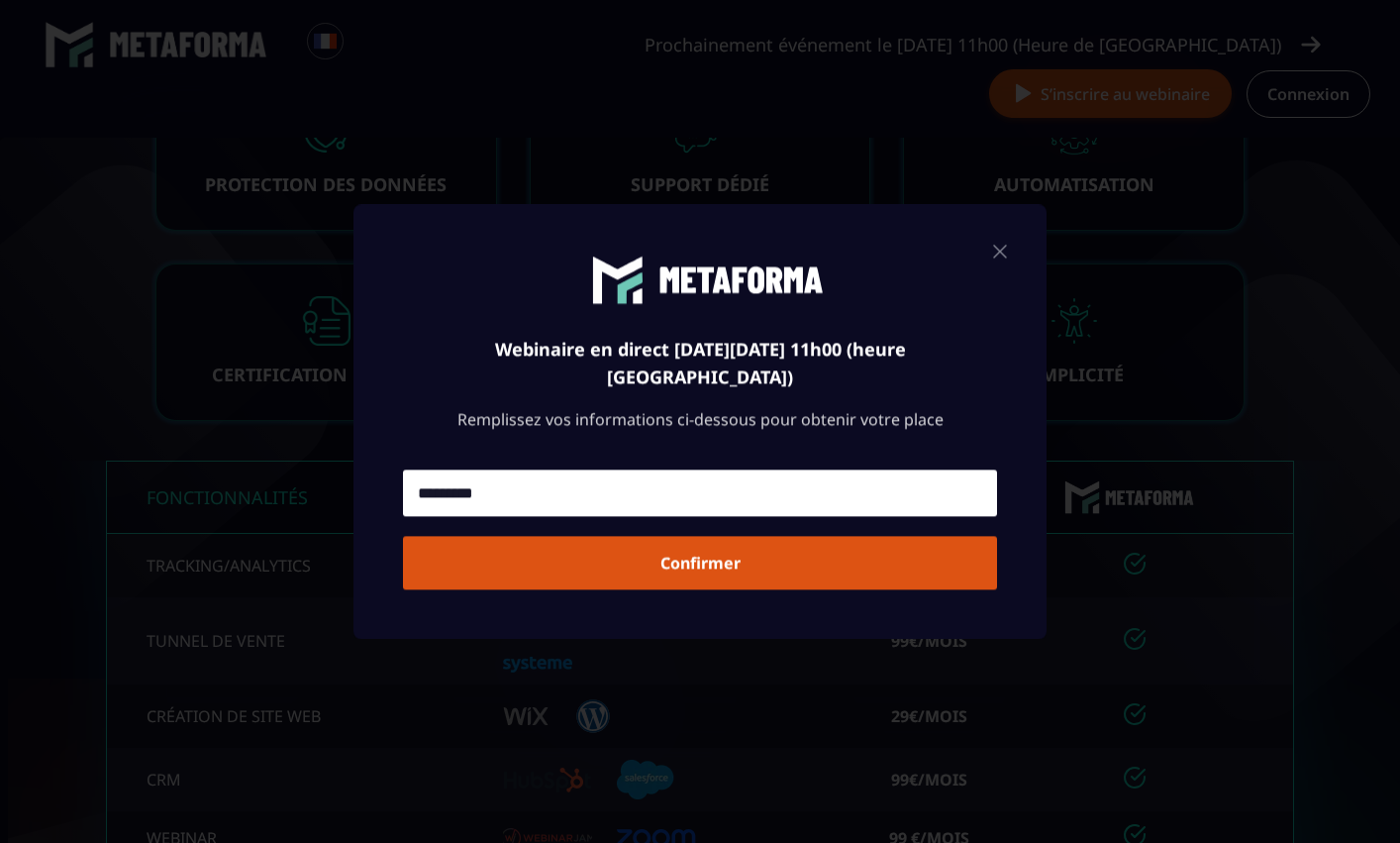 click on "Confirmer" at bounding box center [700, 563] 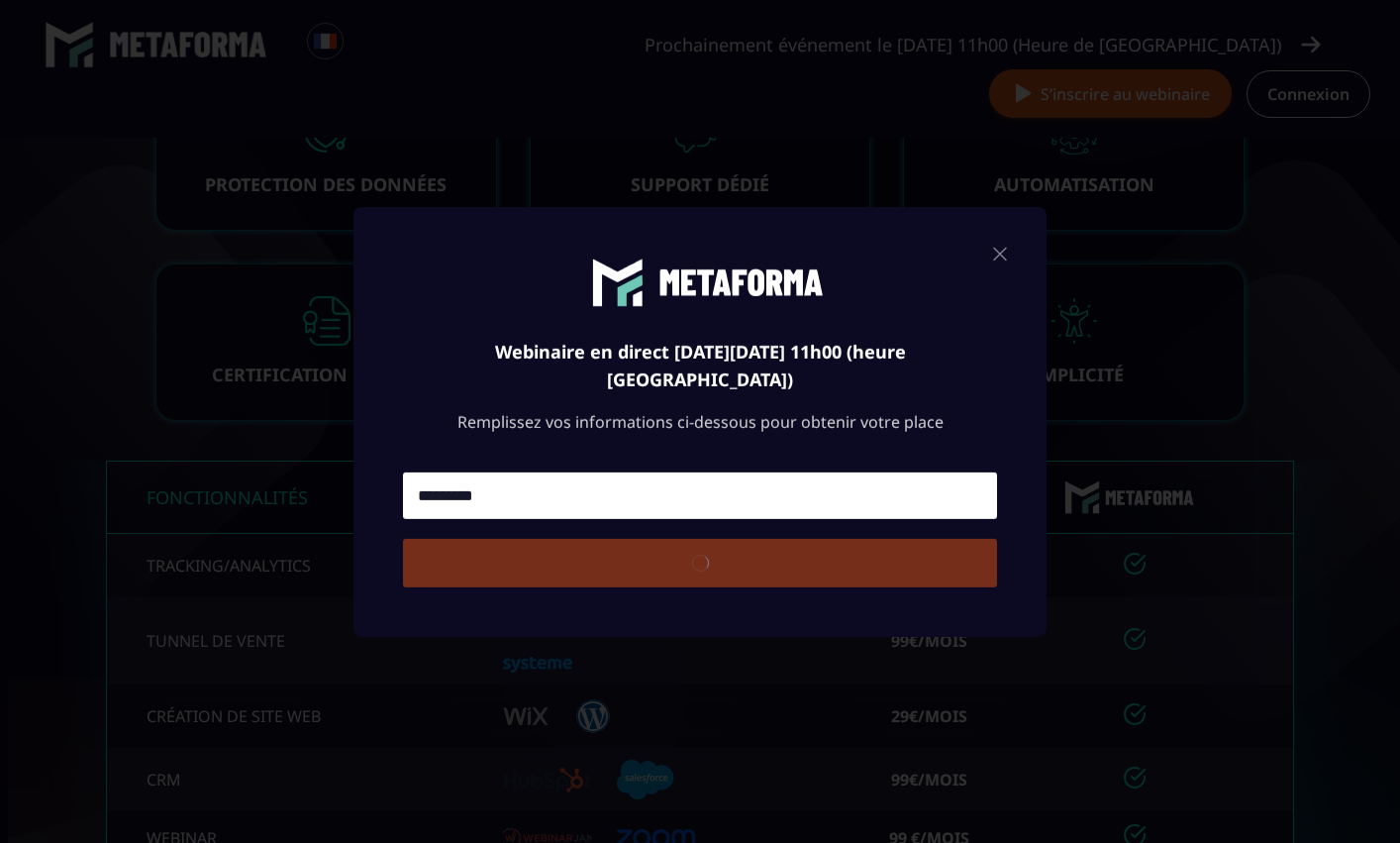 type 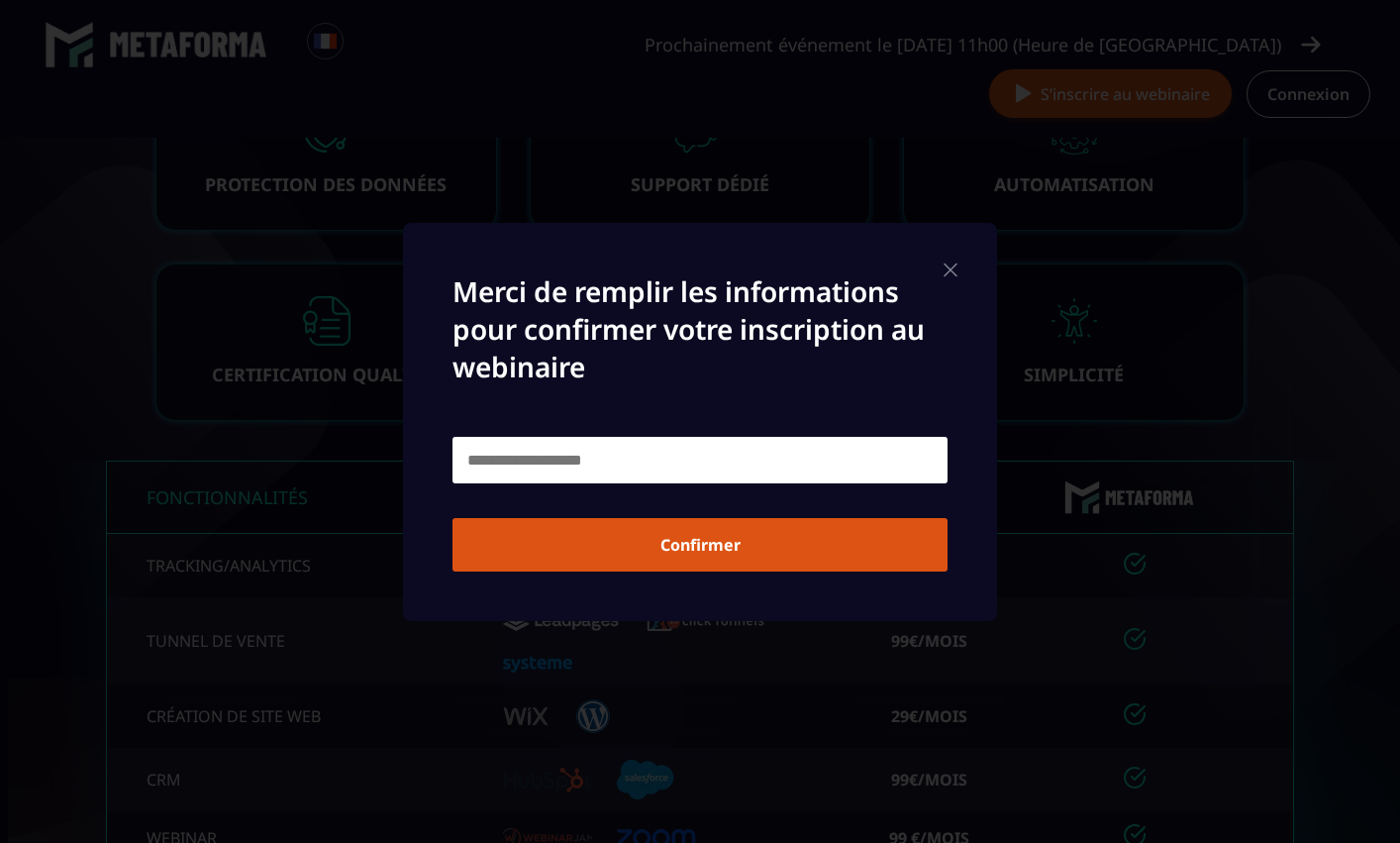 click at bounding box center [700, 460] 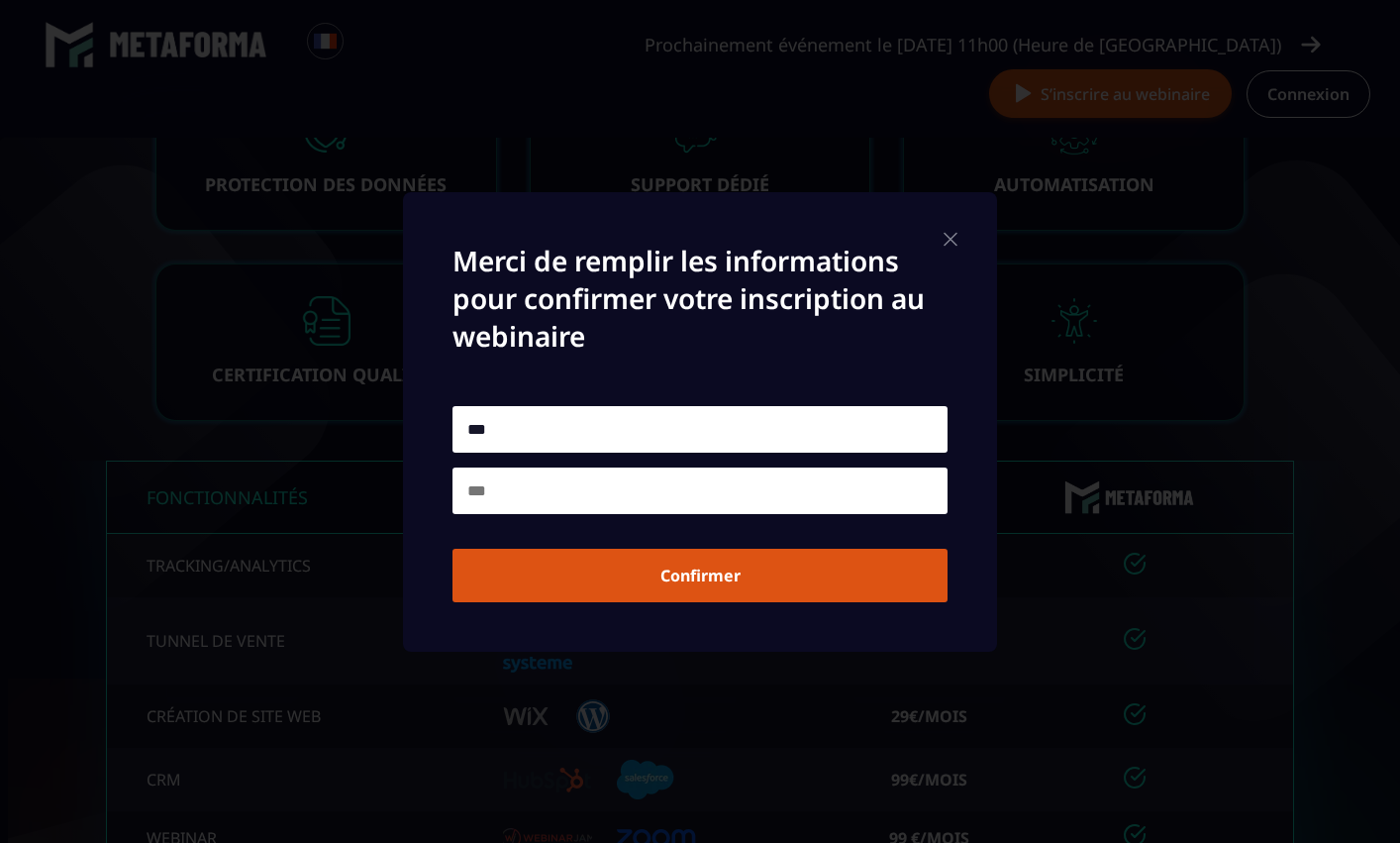 type on "***" 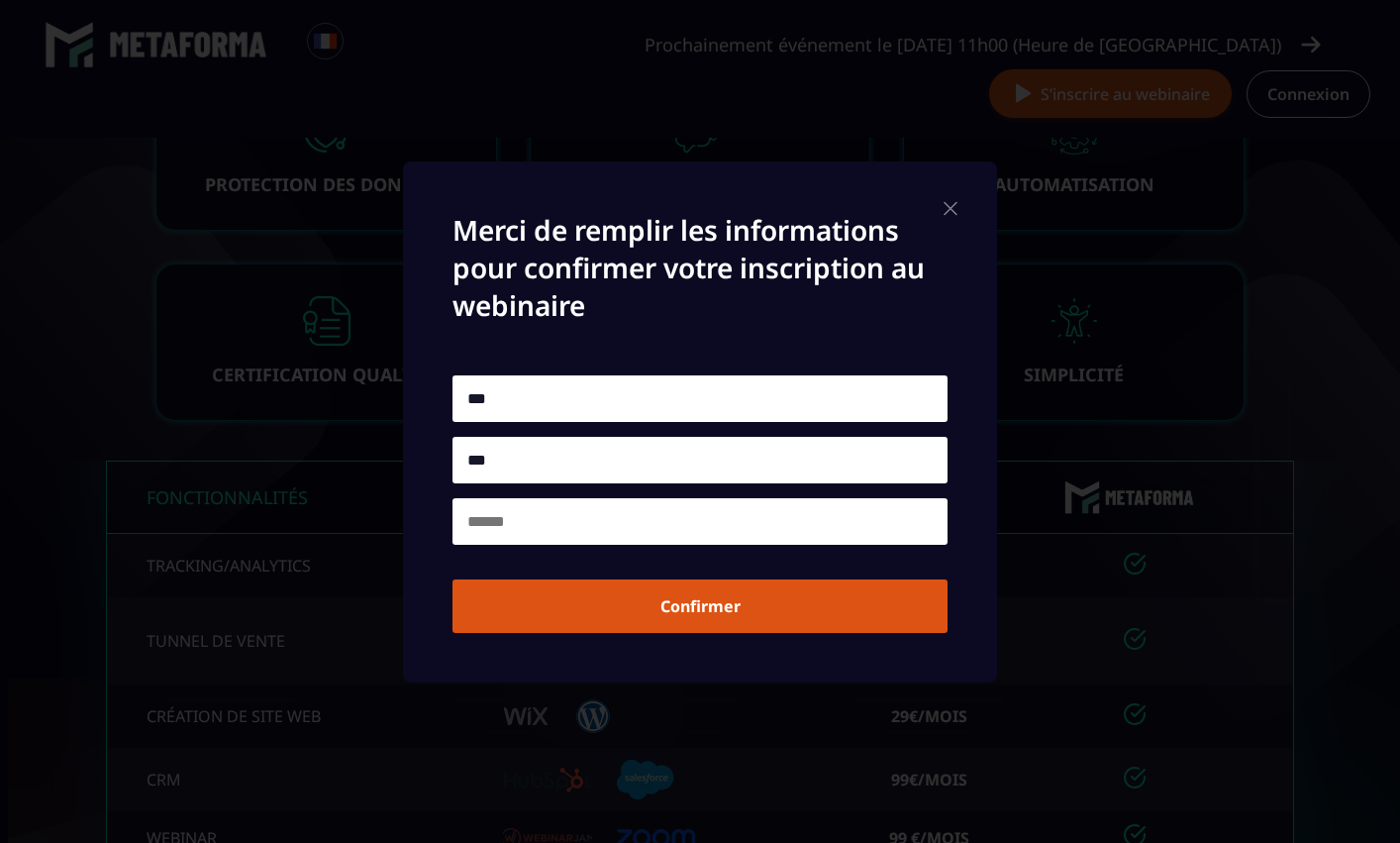 type on "***" 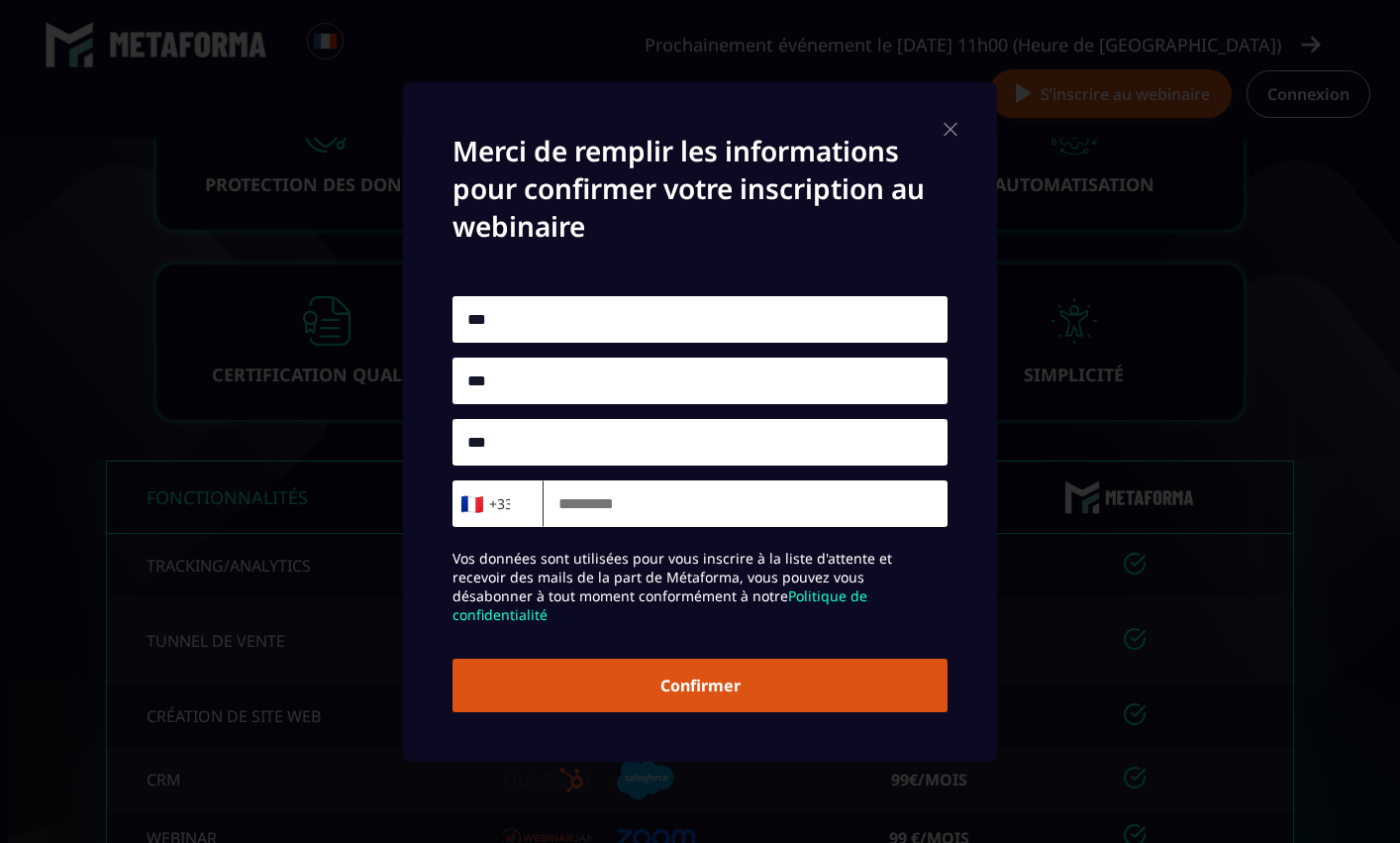 type on "***" 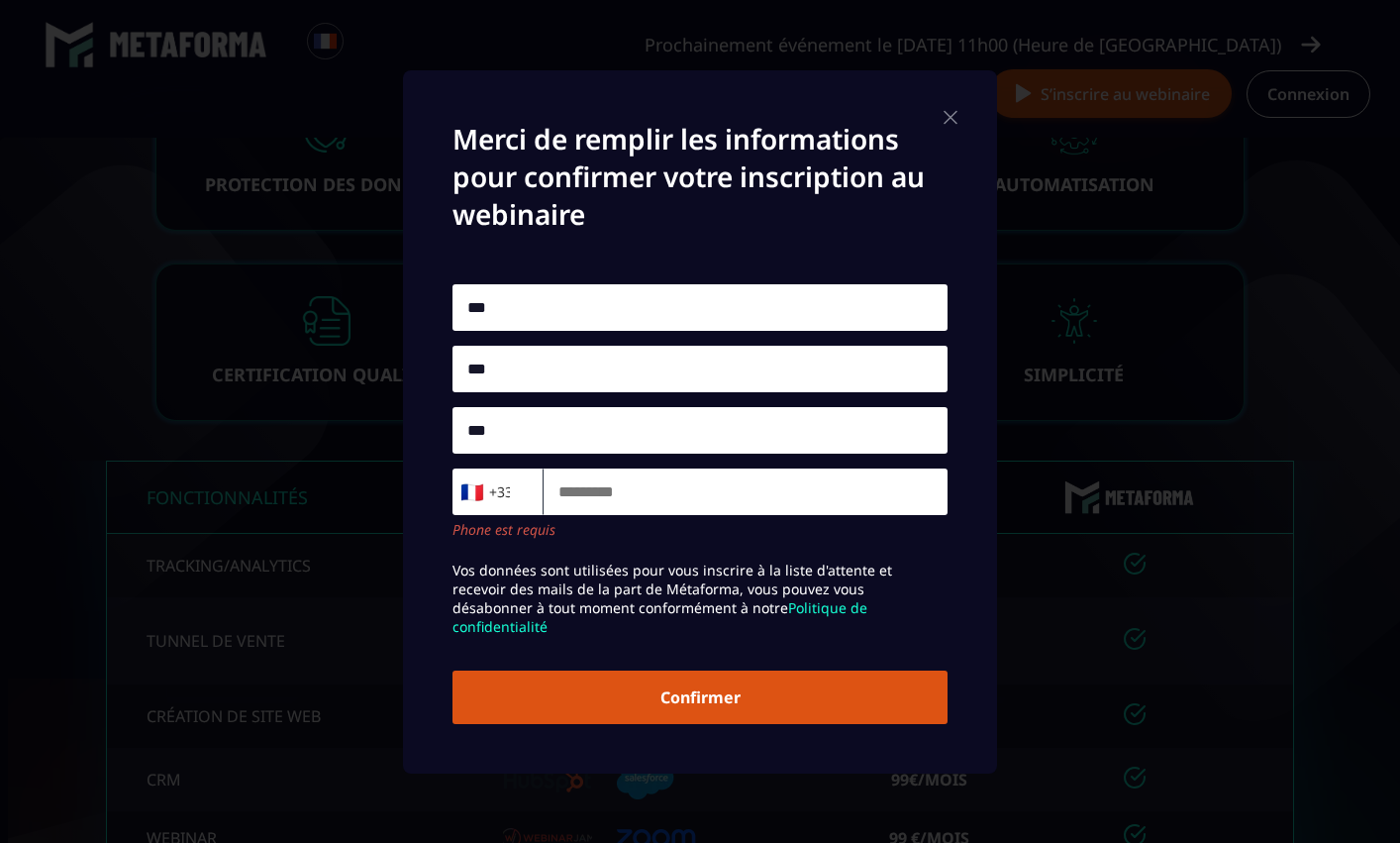 click at bounding box center [746, 491] 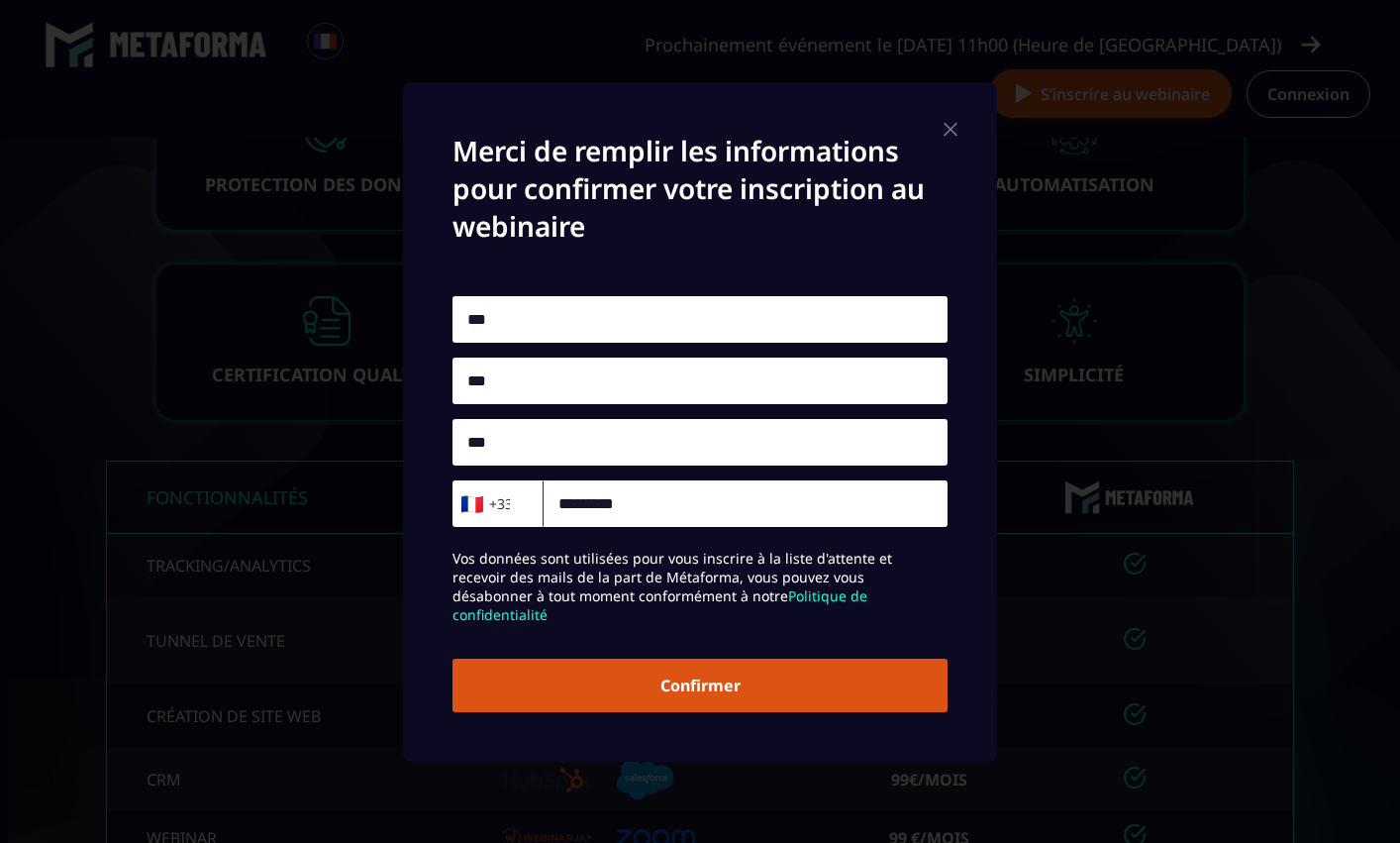 type on "*********" 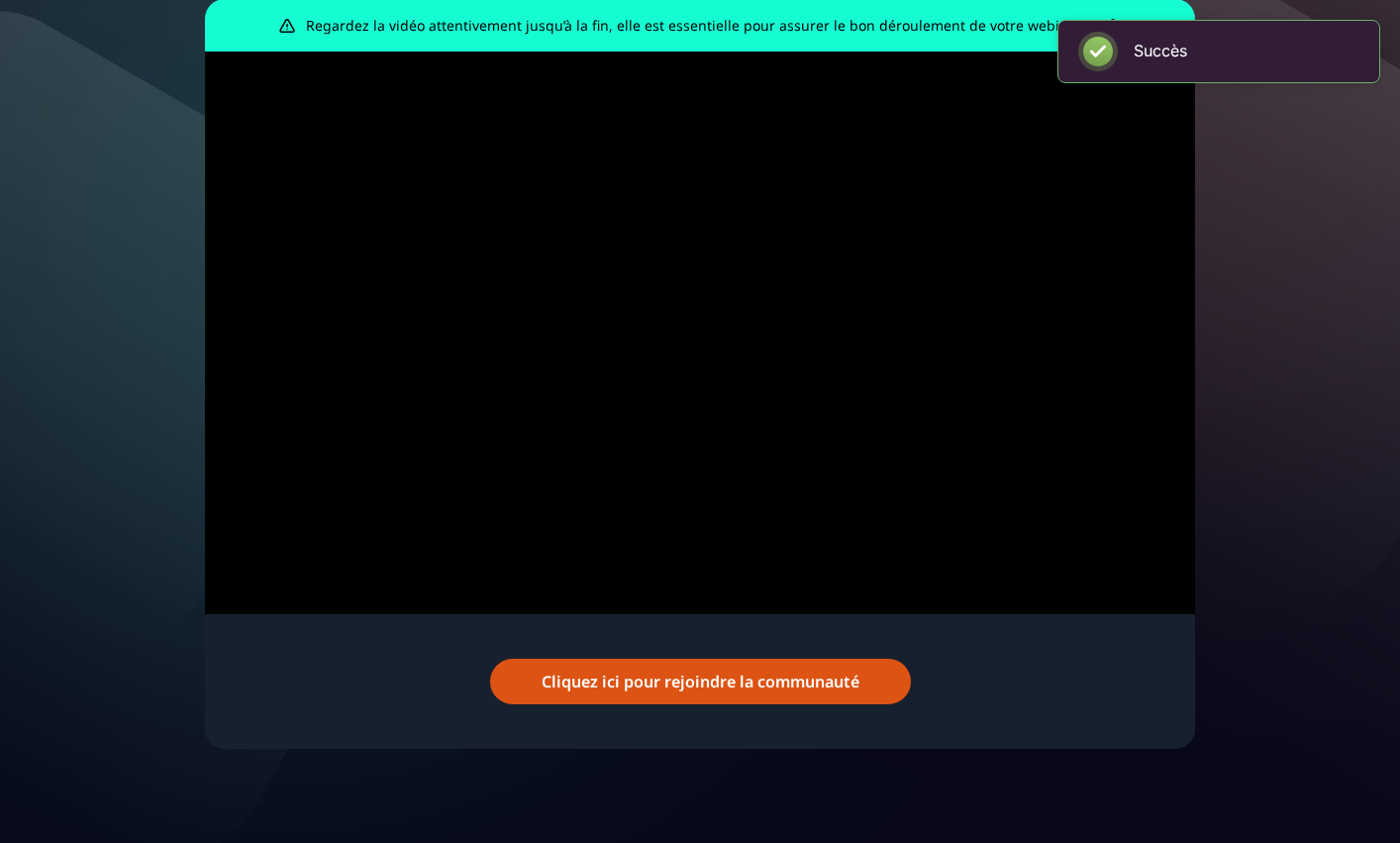scroll, scrollTop: 0, scrollLeft: 0, axis: both 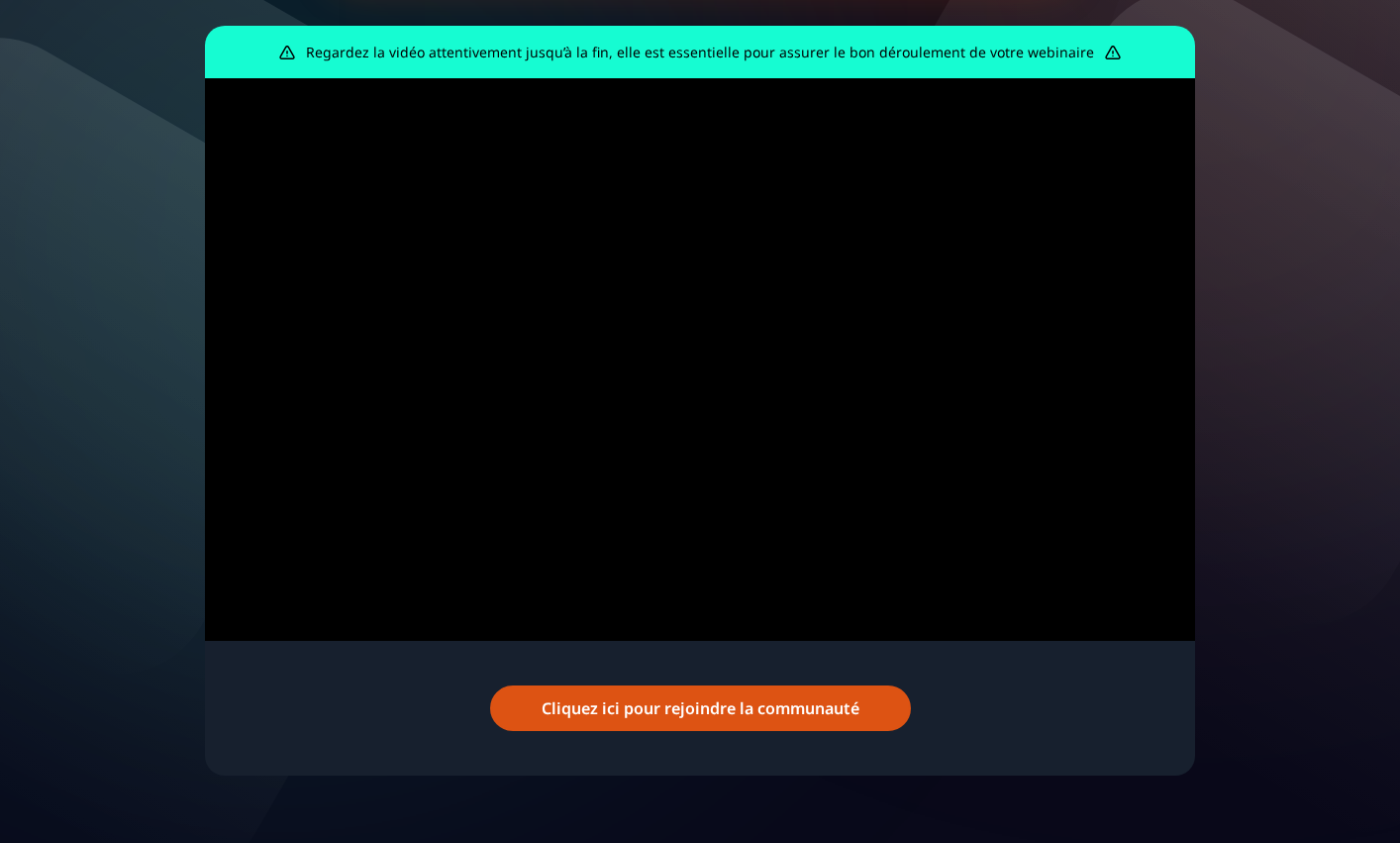 click on "Cliquez ici pour rejoindre la communauté" at bounding box center [700, 708] 